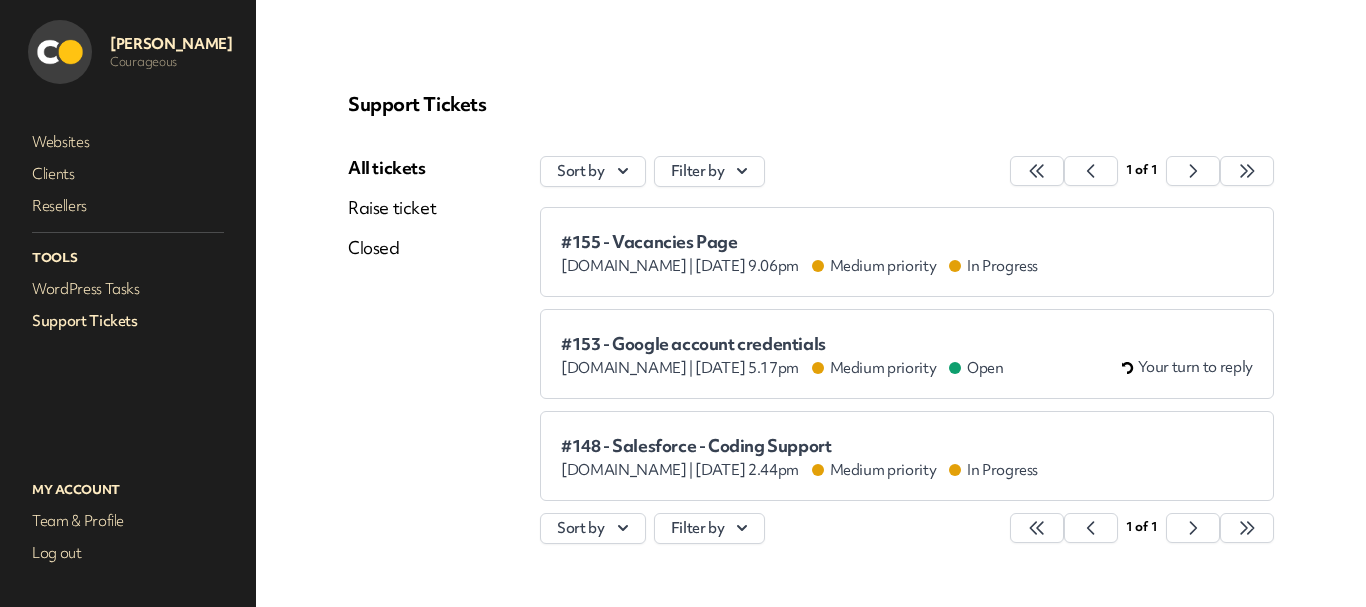 scroll, scrollTop: 0, scrollLeft: 0, axis: both 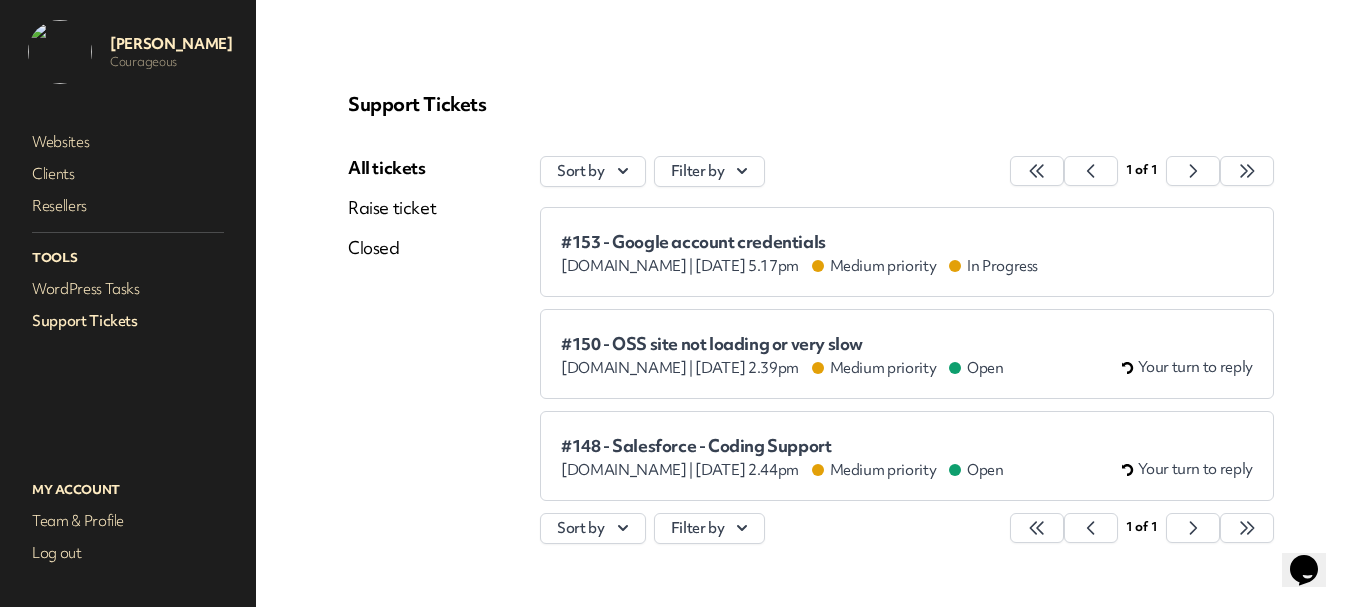 click on "#153 - Google account credentials" at bounding box center [799, 242] 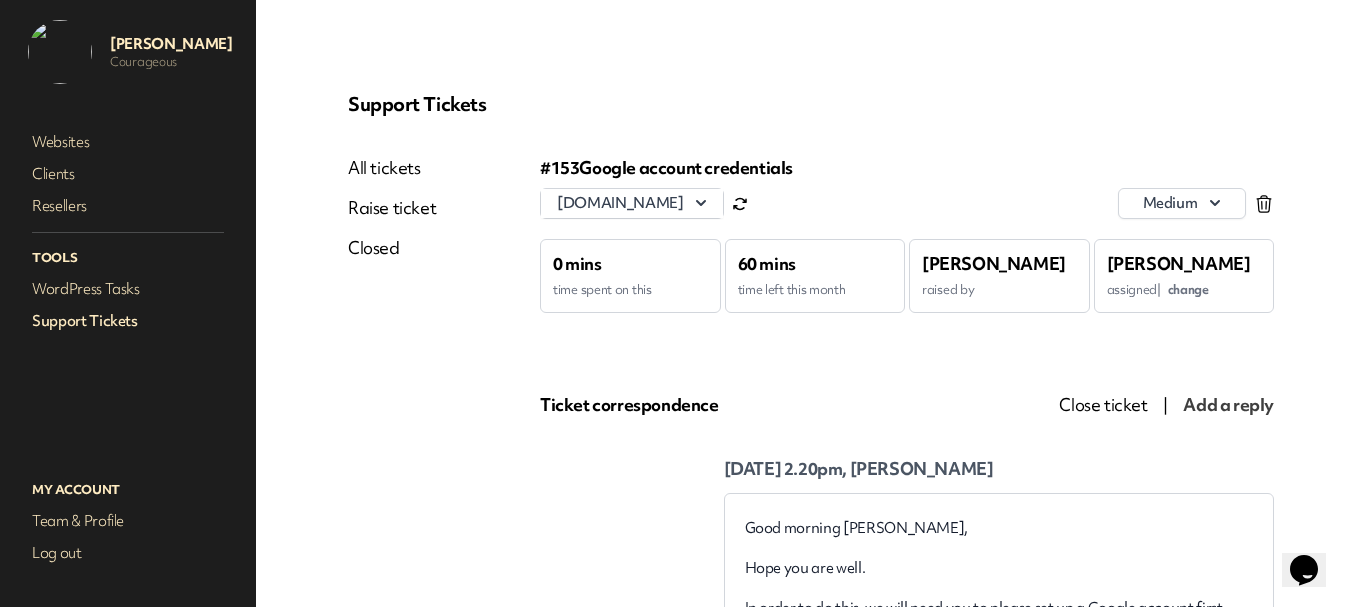 scroll, scrollTop: 0, scrollLeft: 0, axis: both 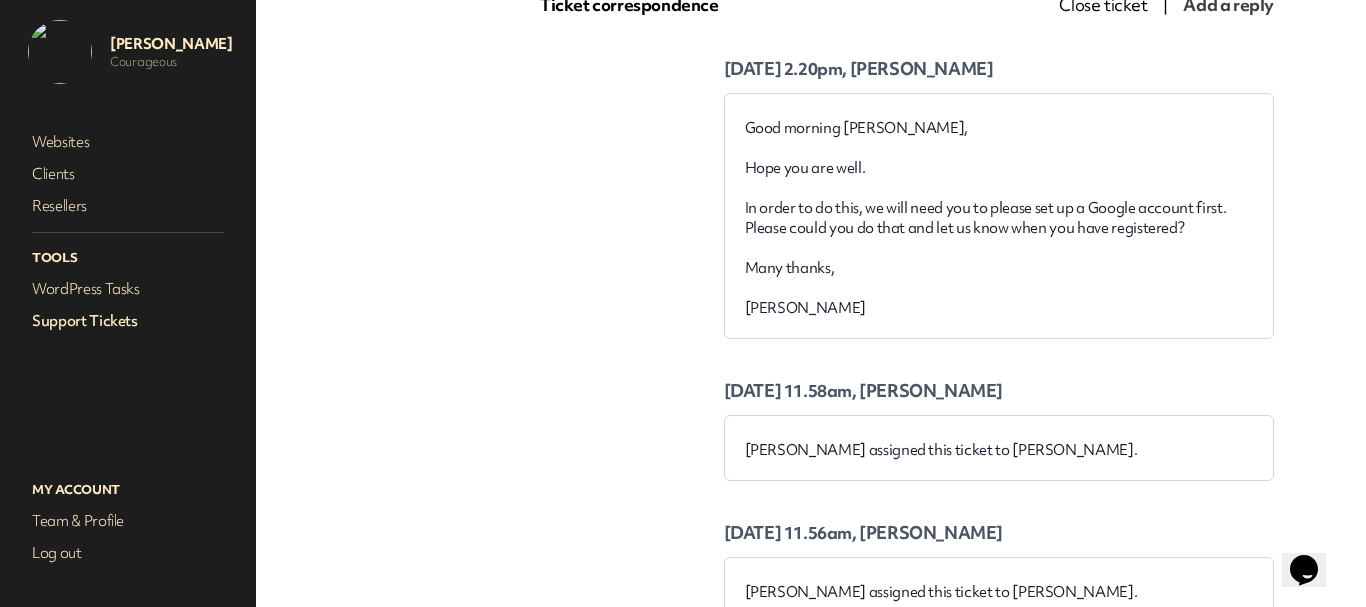 click on "Support Tickets" at bounding box center [128, 321] 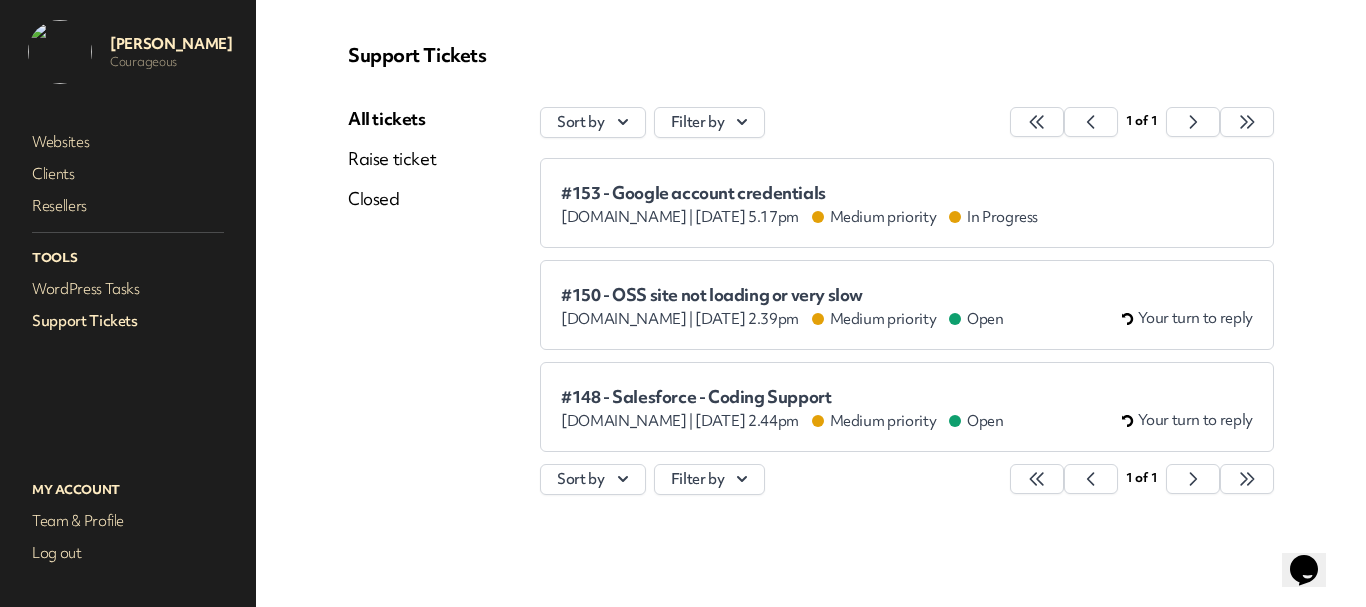 click on "#148 - Salesforce - Coding Support" at bounding box center [782, 397] 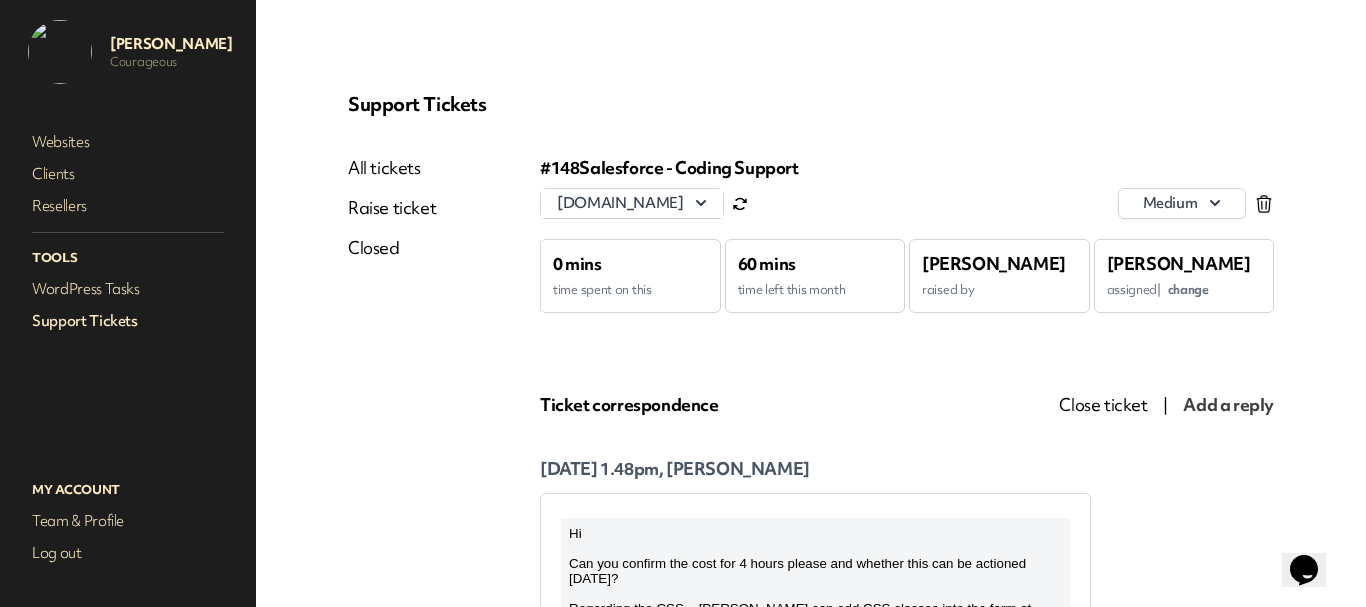 scroll, scrollTop: 300, scrollLeft: 0, axis: vertical 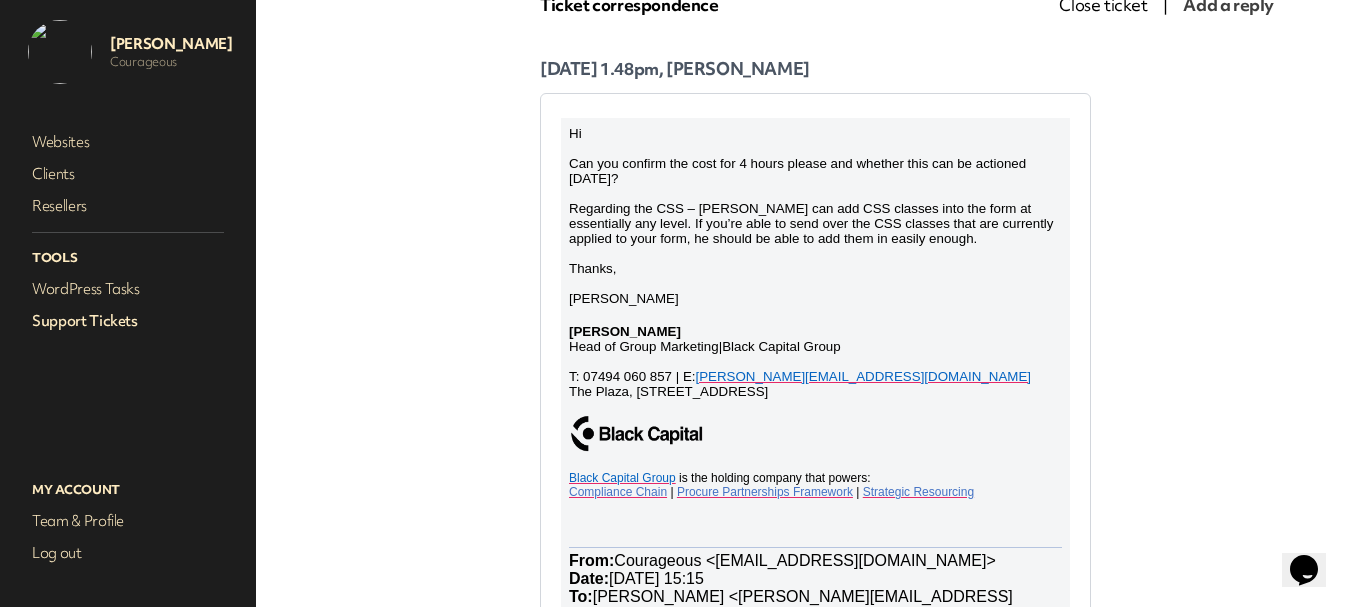 click on "Support Tickets" at bounding box center (128, 321) 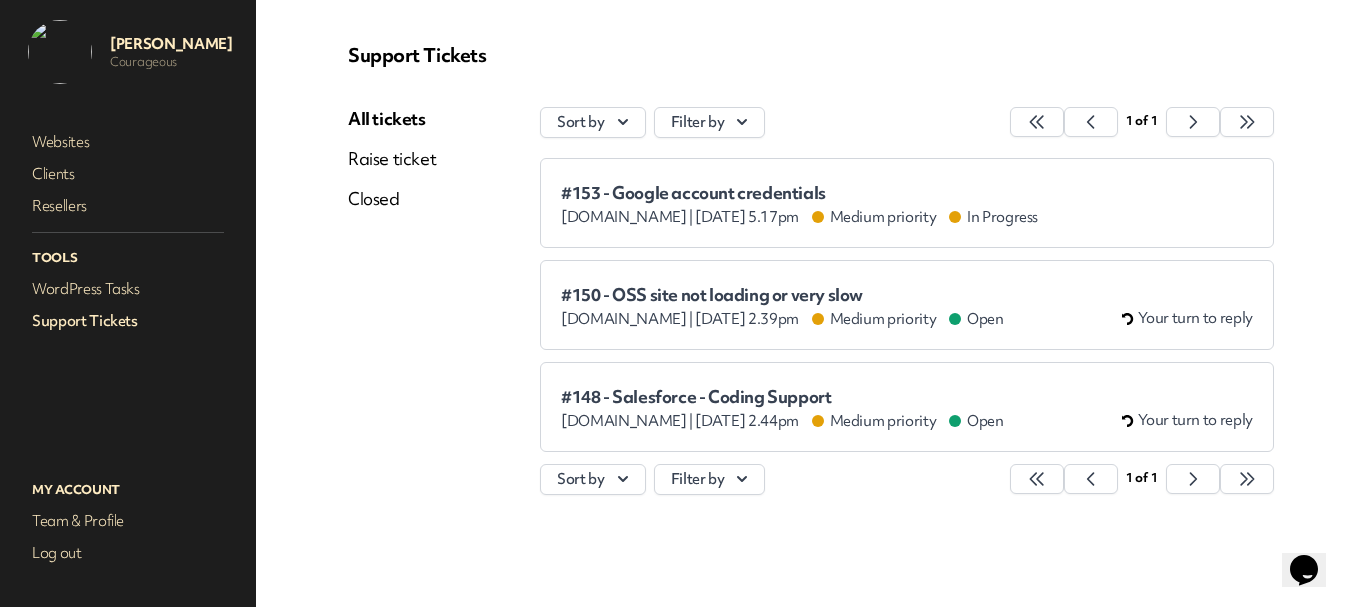 scroll, scrollTop: 49, scrollLeft: 0, axis: vertical 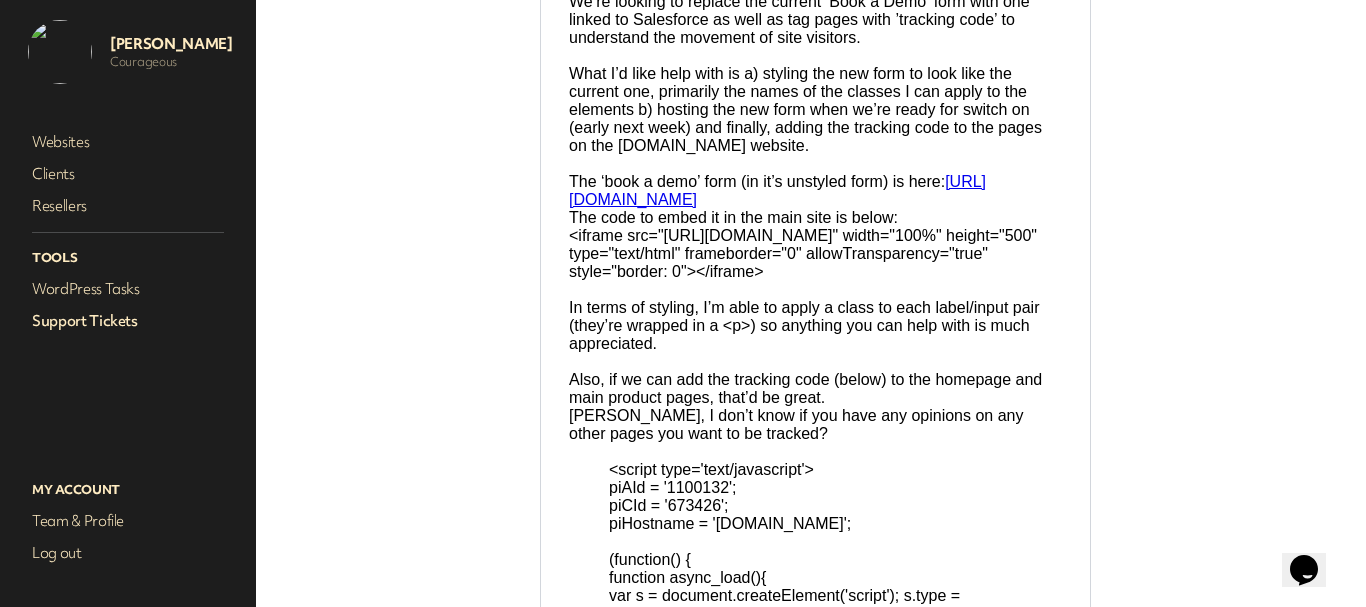 drag, startPoint x: 735, startPoint y: 292, endPoint x: 622, endPoint y: 240, distance: 124.39051 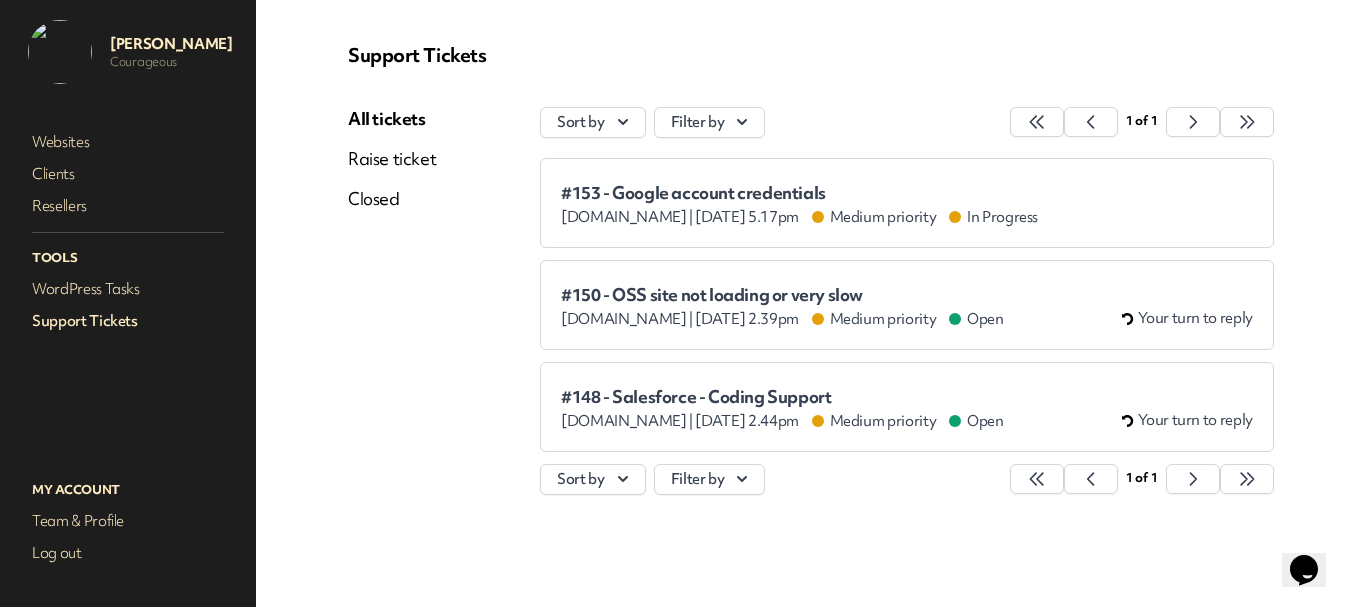 scroll, scrollTop: 49, scrollLeft: 0, axis: vertical 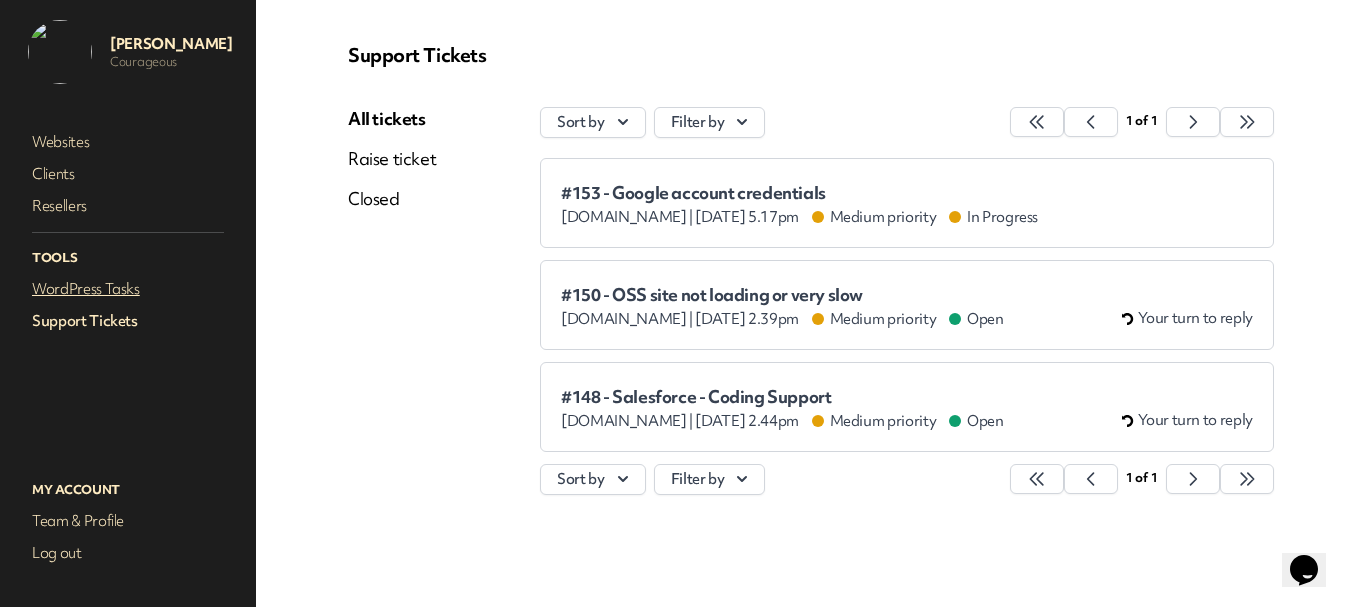 click on "WordPress Tasks" at bounding box center [128, 289] 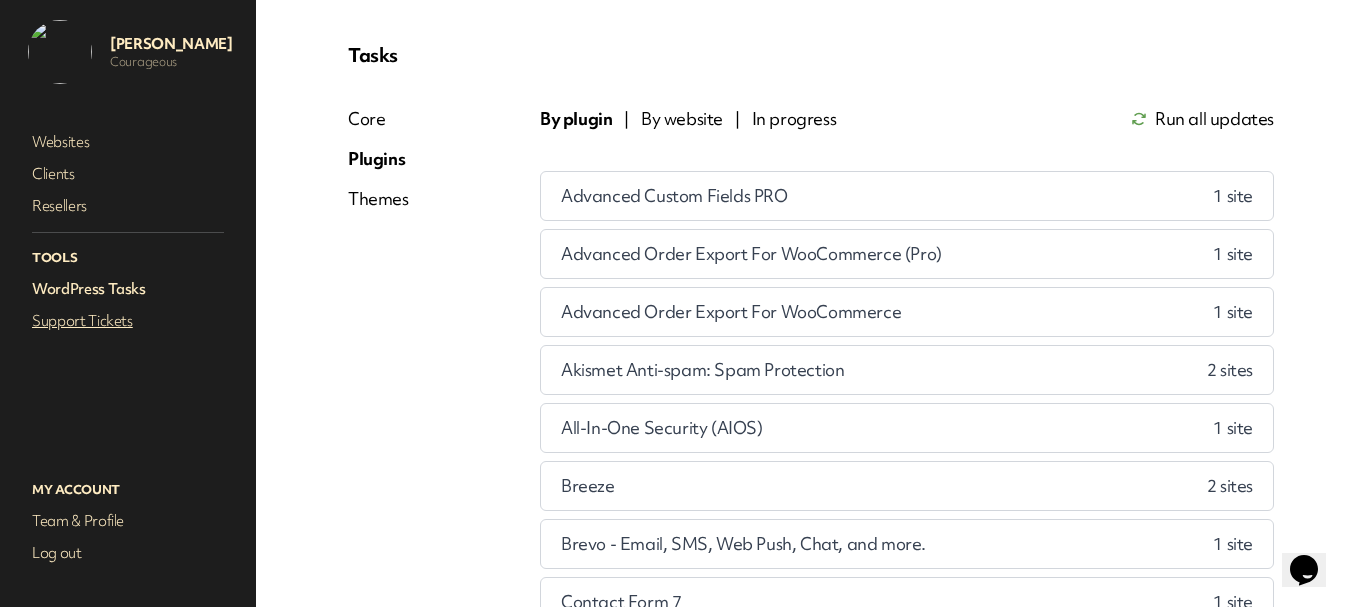 click on "Support Tickets" at bounding box center [128, 321] 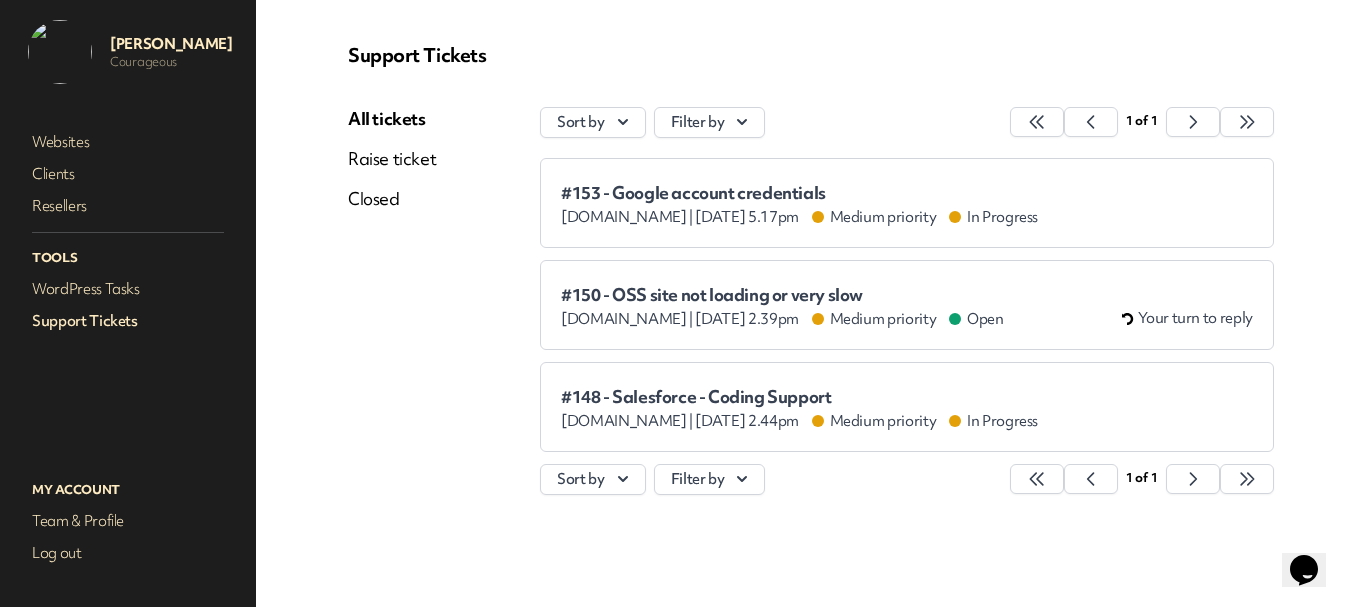 drag, startPoint x: 350, startPoint y: 199, endPoint x: 346, endPoint y: 160, distance: 39.20459 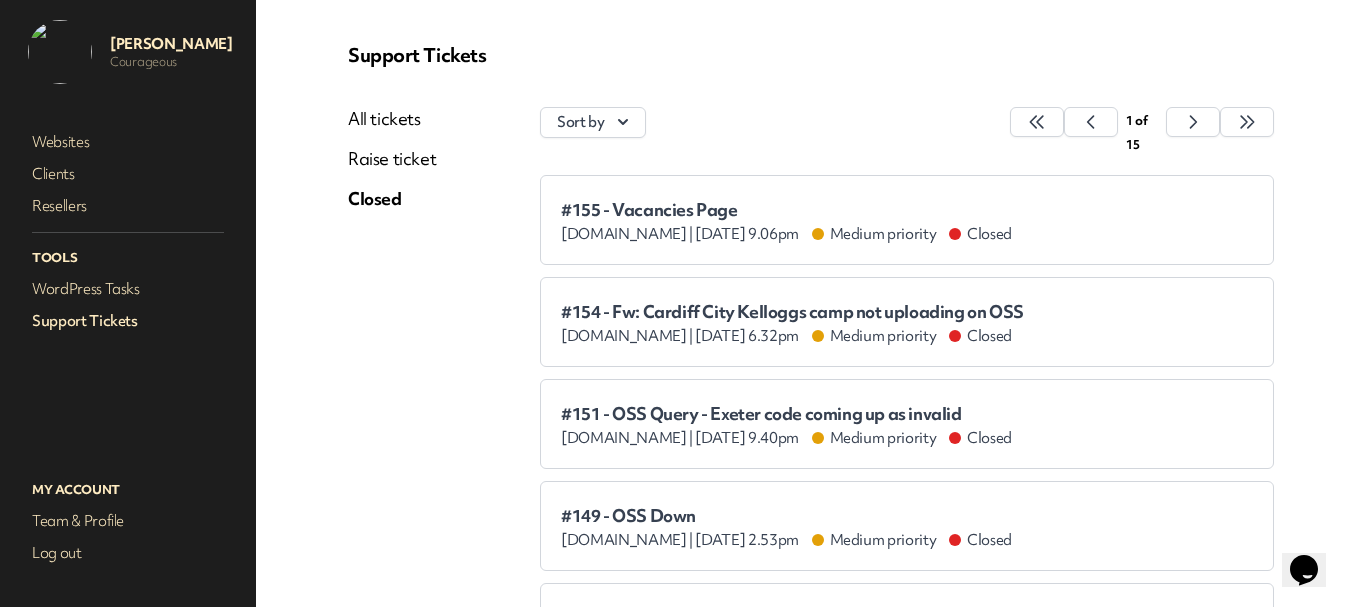 click on "Support Tickets
All tickets
Raise ticket
Closed
Sort by
1 of 15       #155 - Vacancies Page   www.bannisterpreston.co.uk |
Jul 21st 2025 at 9.06pm
Medium priority
Closed
#154 - Fw: Cardiff City Kelloggs camp not uploading on OSS   www.efltrustconferences.com |
Jul 21st 2025 at 6.32pm
Medium priority
Closed
#151 - OSS Query - Exeter code coming up as invalid   www.efltrustconferences.com |
Jul 19th 2025 at 9.40pm
Medium priority
Closed
#149 - OSS Down   www.efltrustconferences.com |
Jul 18th 2025 at 2.53pm" at bounding box center (811, 653) 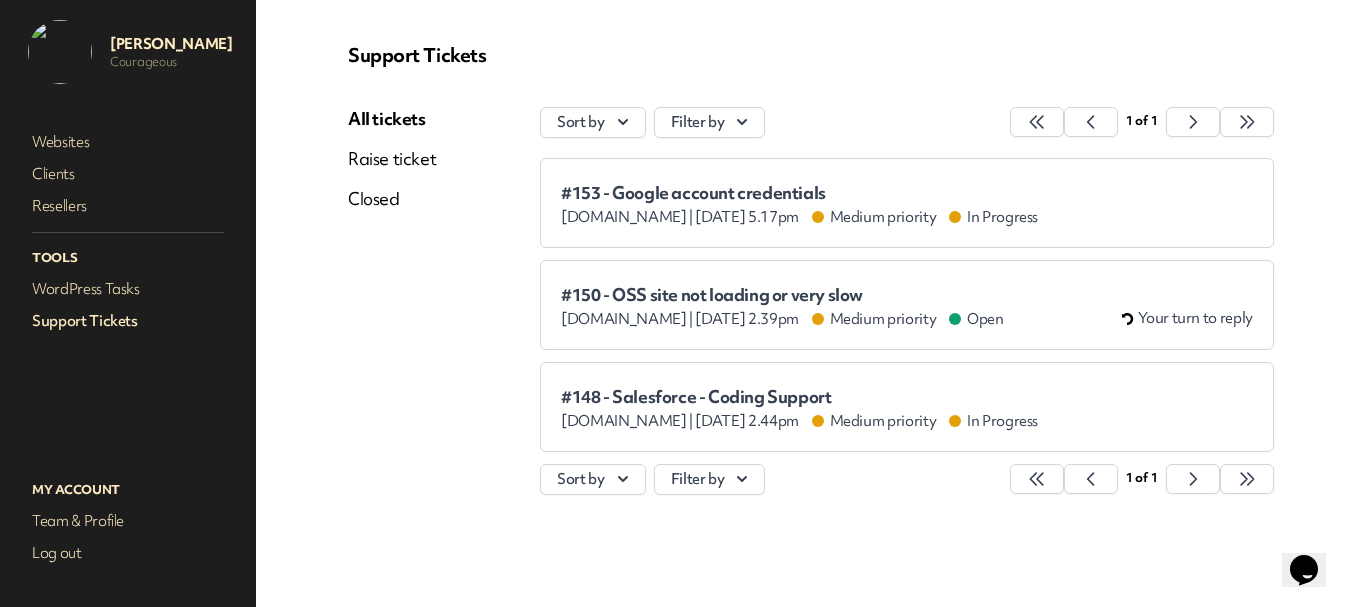 click on "Support Tickets" at bounding box center [128, 321] 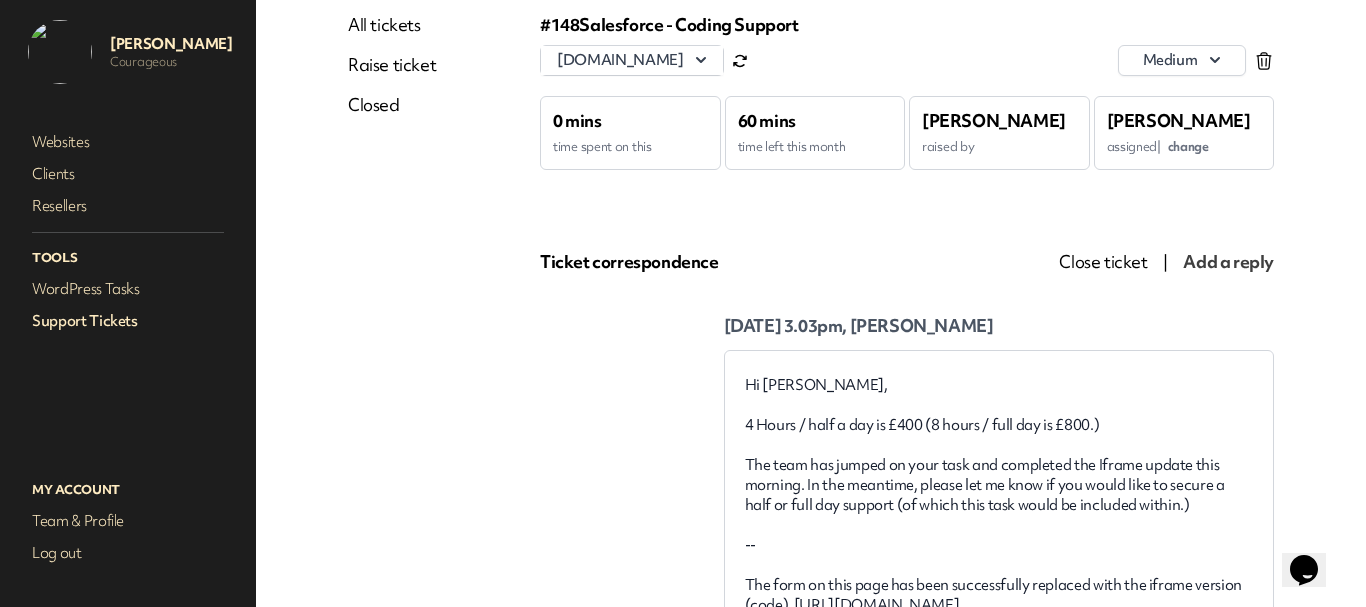 scroll, scrollTop: 300, scrollLeft: 0, axis: vertical 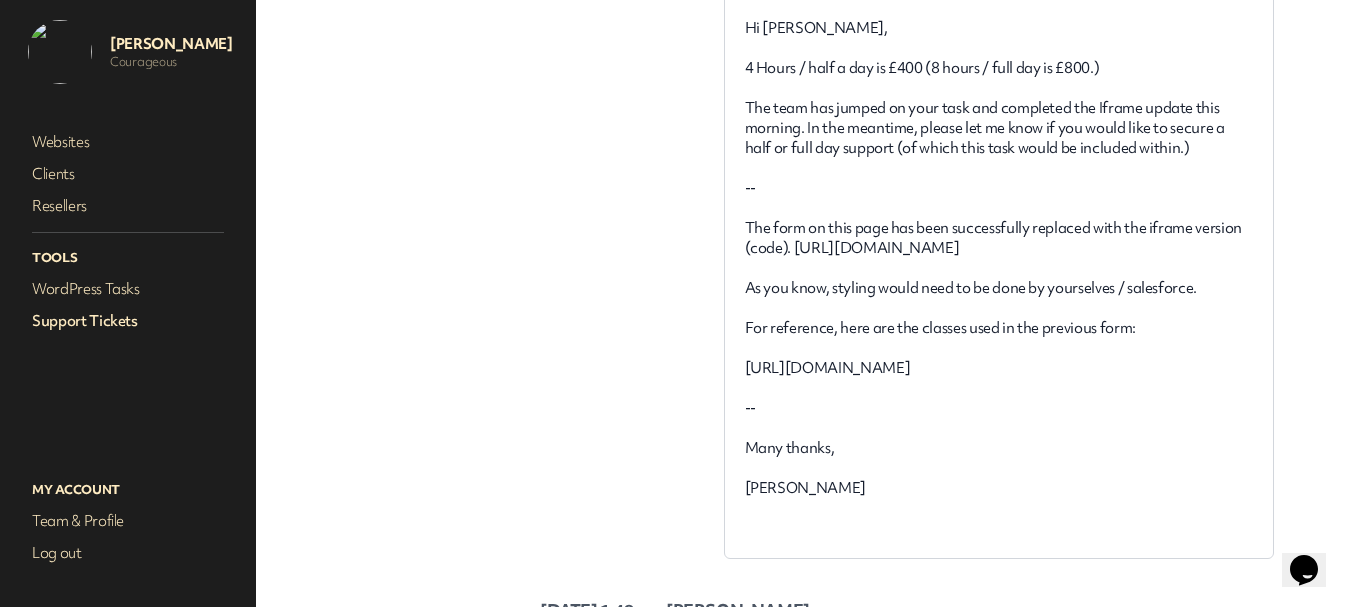 click on "Support Tickets" at bounding box center [128, 321] 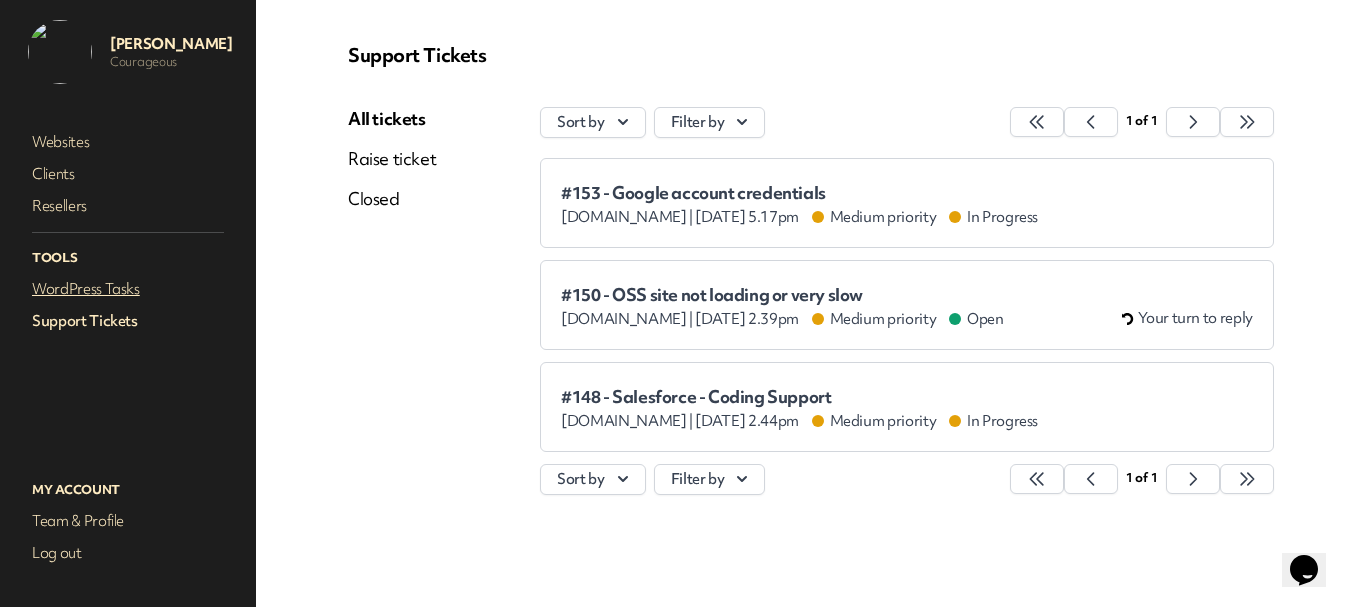 click on "WordPress Tasks" at bounding box center (128, 289) 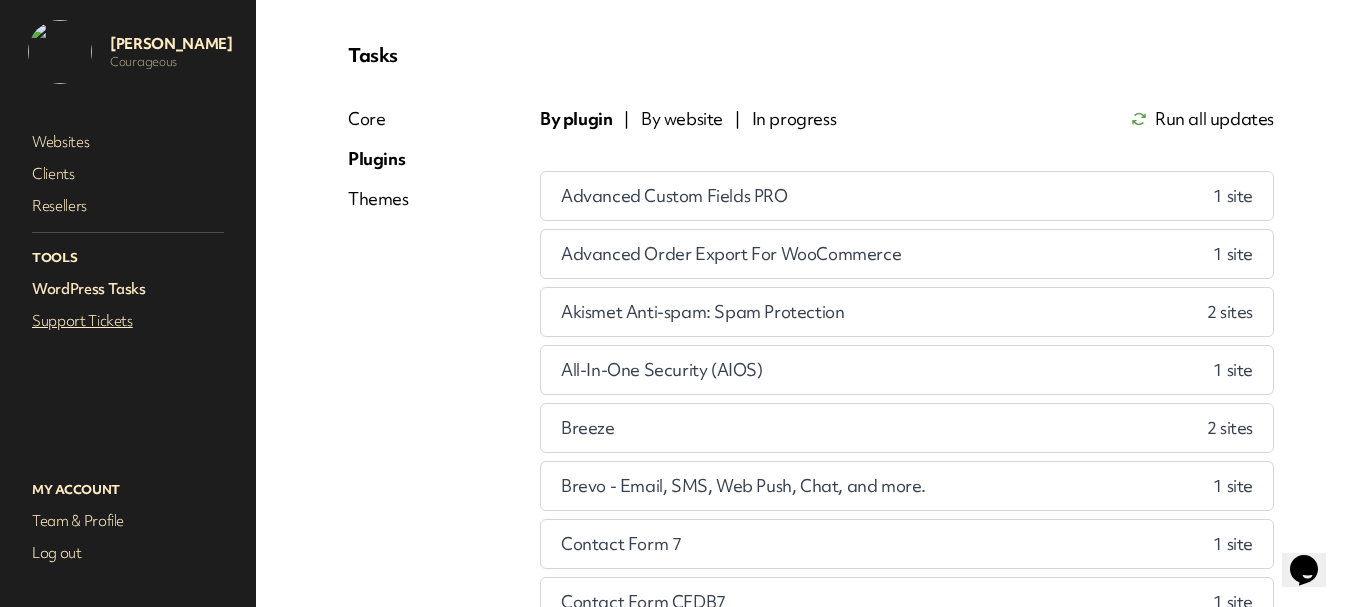 click on "Support Tickets" at bounding box center (128, 321) 